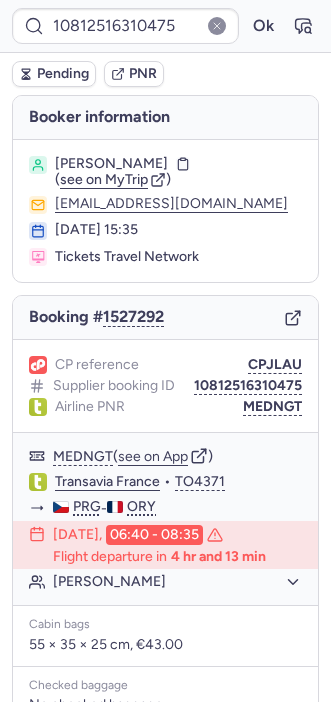 scroll, scrollTop: 0, scrollLeft: 0, axis: both 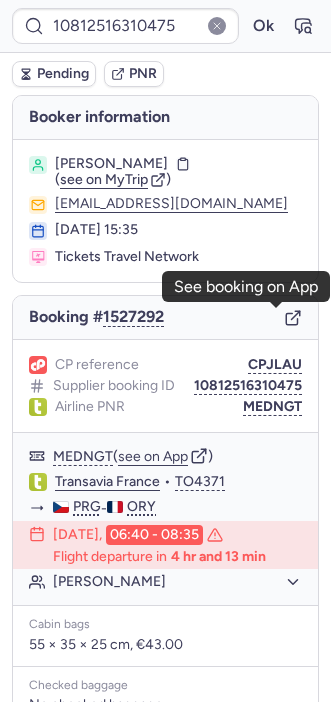 click 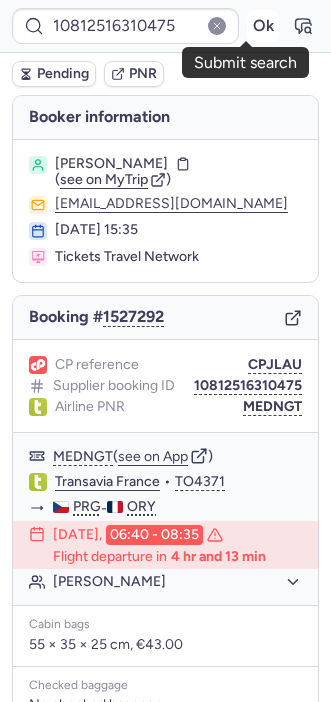 click on "Ok" at bounding box center [263, 26] 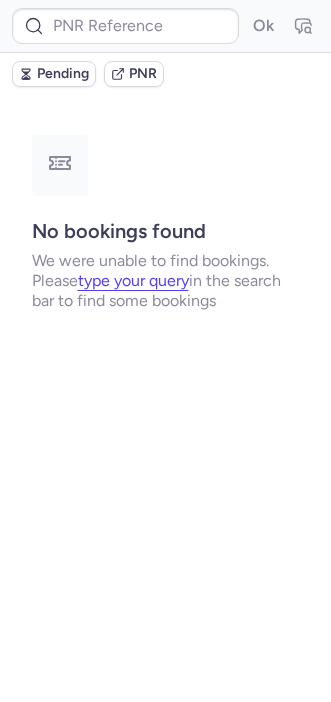 type on "CP9U2P" 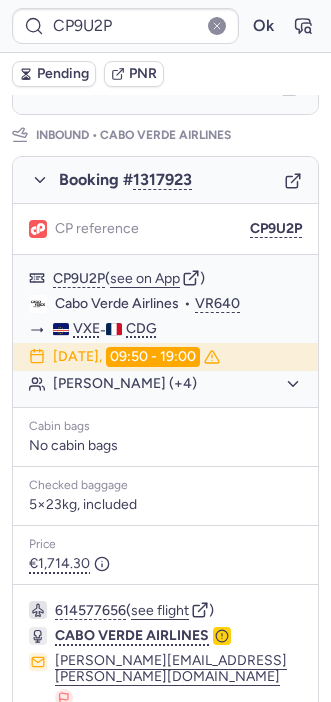 scroll, scrollTop: 1298, scrollLeft: 0, axis: vertical 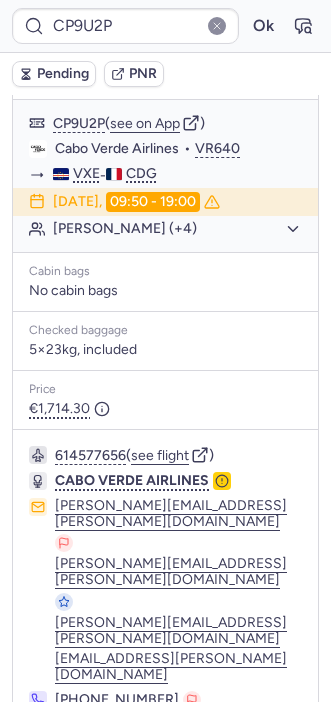 click 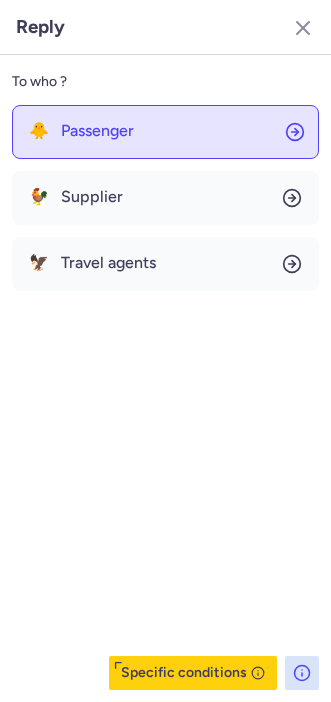 click on "🐥 Passenger" 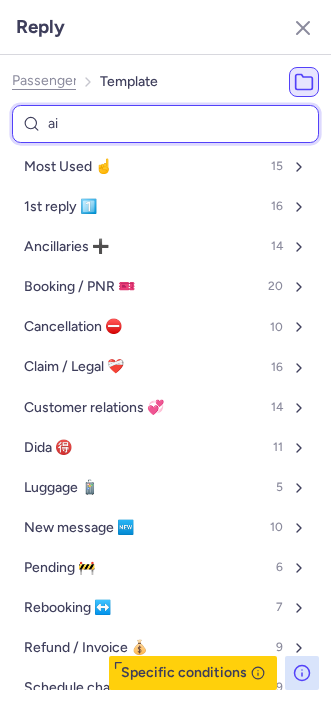 type on "air" 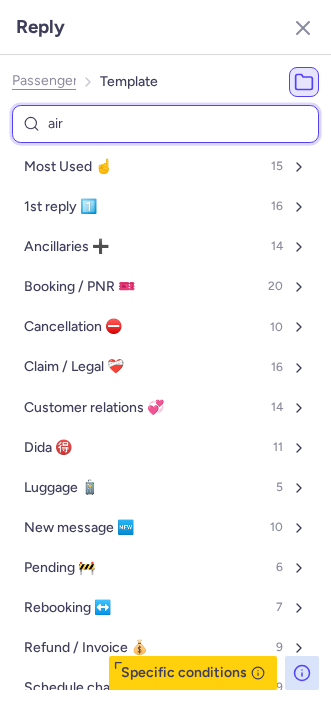 select on "en" 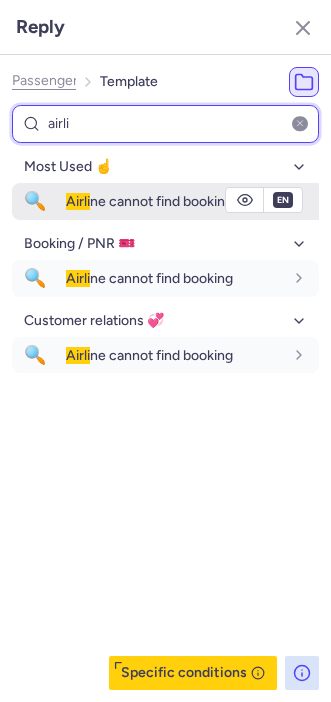 type on "airli" 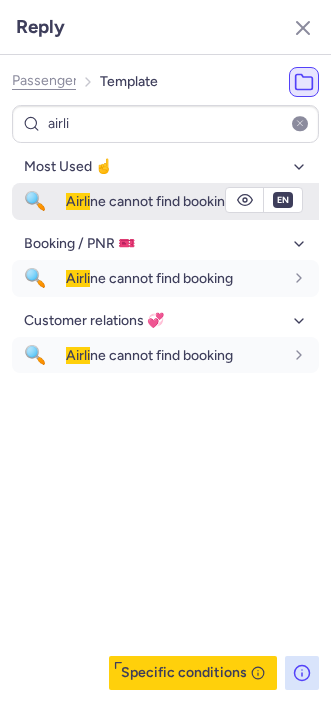 click on "Airli" at bounding box center (78, 201) 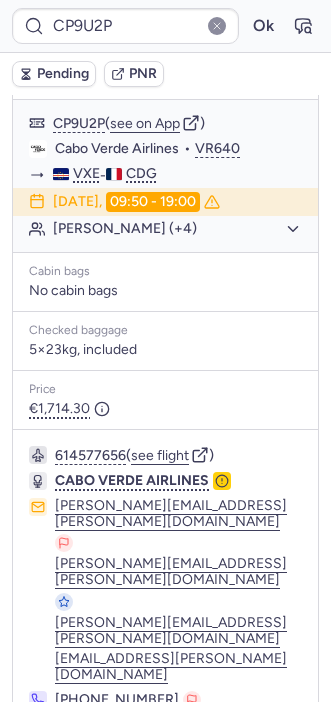 click 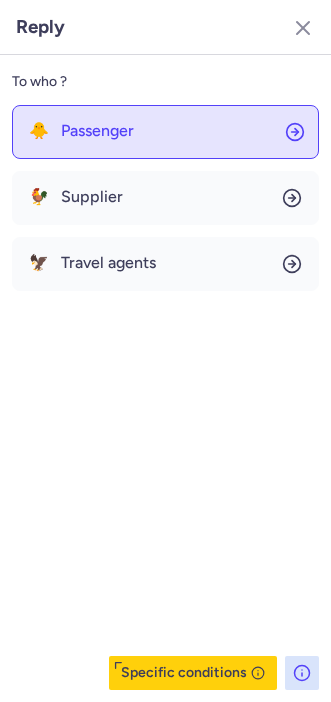 click on "🐥 Passenger" 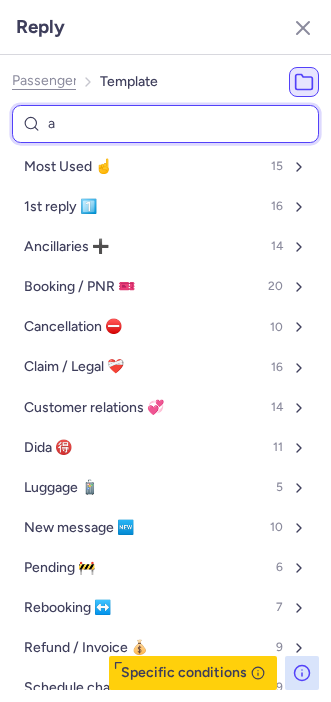 type on "ai" 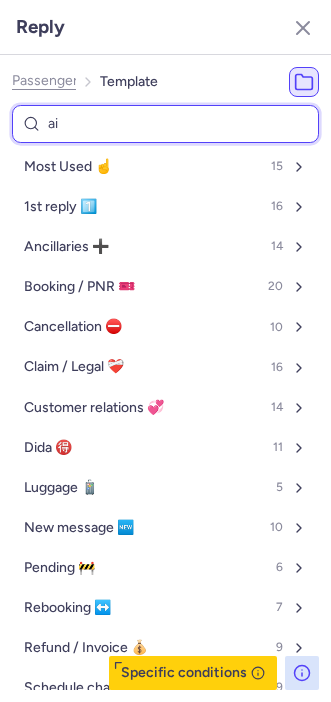select on "en" 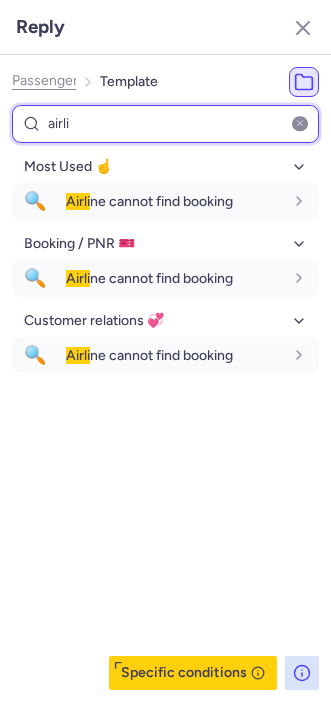 type on "airli" 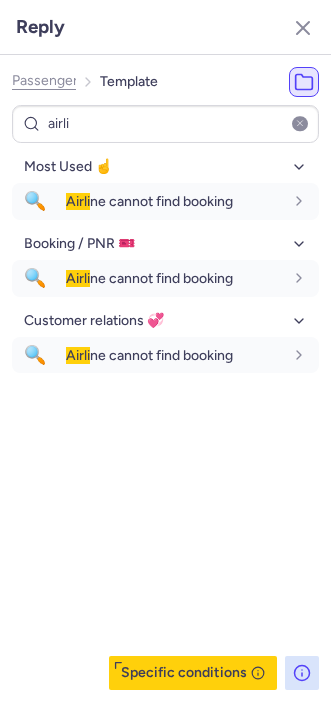 click on "Most Used ☝️ 🔍 Airli ne cannot find booking fr en de nl pt es it ru en Booking / PNR 🎫 🔍 Airli ne cannot find booking fr en de nl pt es it ru en Customer relations 💞 🔍 Airli ne cannot find booking fr en de nl pt es it ru en" at bounding box center (165, 420) 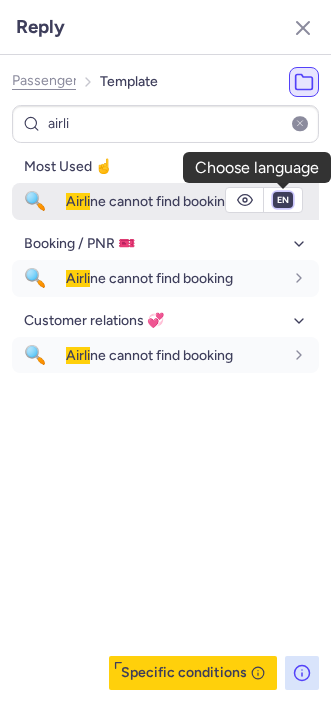 click on "fr en de nl pt es it ru" at bounding box center [283, 200] 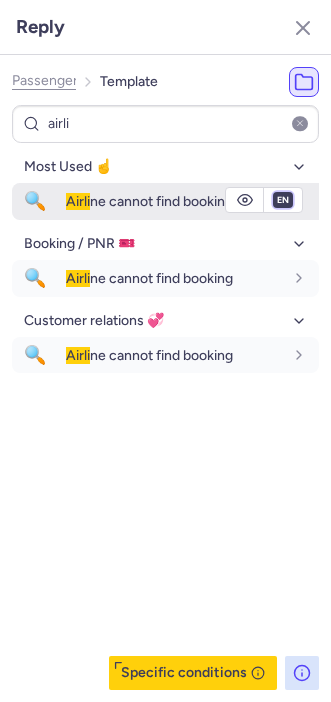 select on "fr" 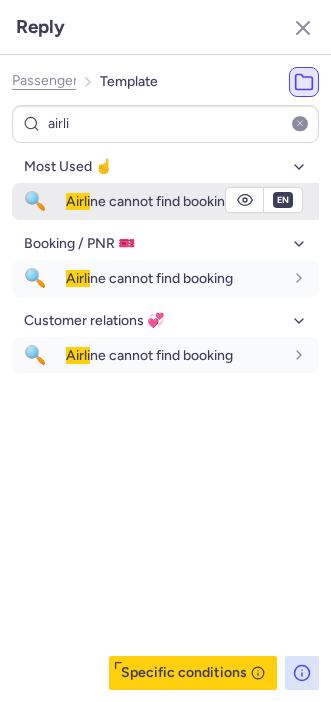 click on "fr en de nl pt es it ru" at bounding box center (283, 200) 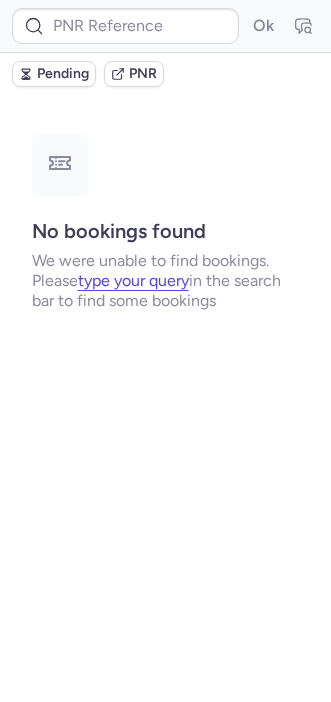 scroll, scrollTop: 0, scrollLeft: 0, axis: both 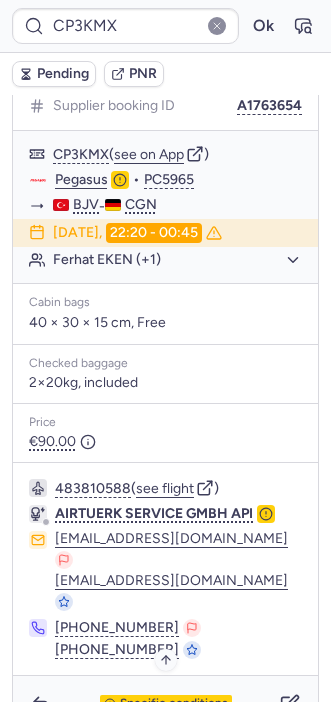 click on "Specific conditions" at bounding box center [174, 704] 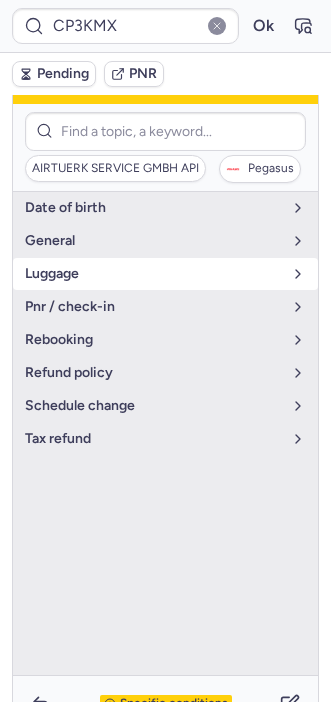click on "luggage" at bounding box center [153, 274] 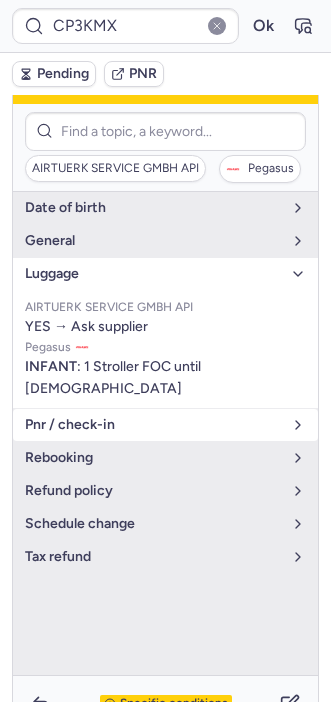 click on "pnr / check-in" at bounding box center (153, 425) 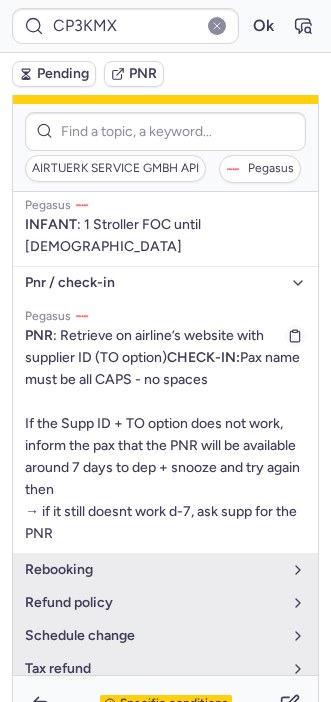 scroll, scrollTop: 144, scrollLeft: 0, axis: vertical 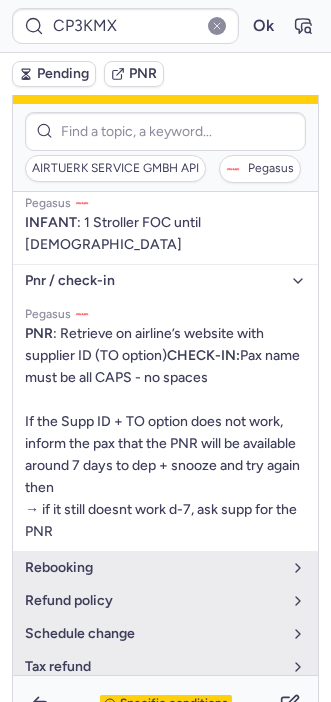 click on "Specific conditions" at bounding box center [174, 704] 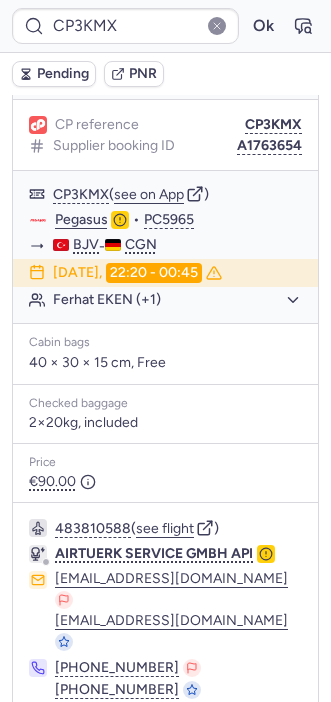 scroll, scrollTop: 280, scrollLeft: 0, axis: vertical 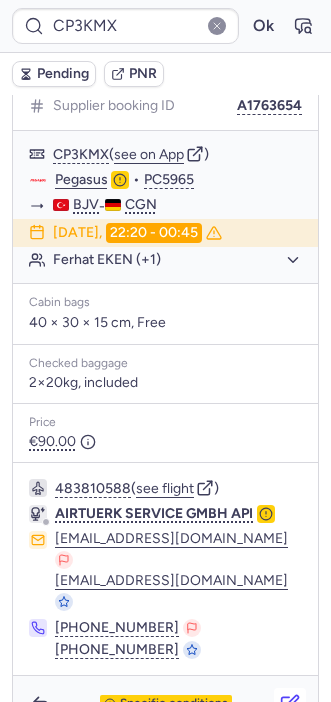 click 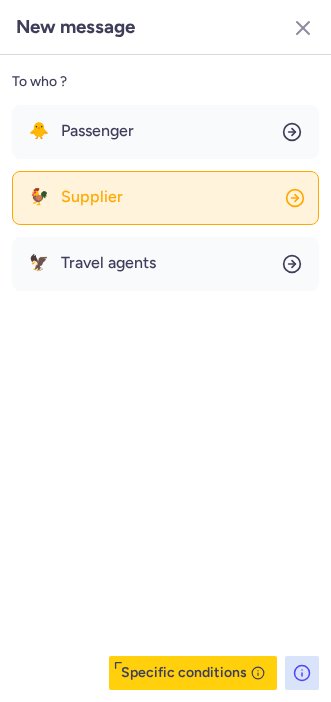 click on "Supplier" at bounding box center (92, 197) 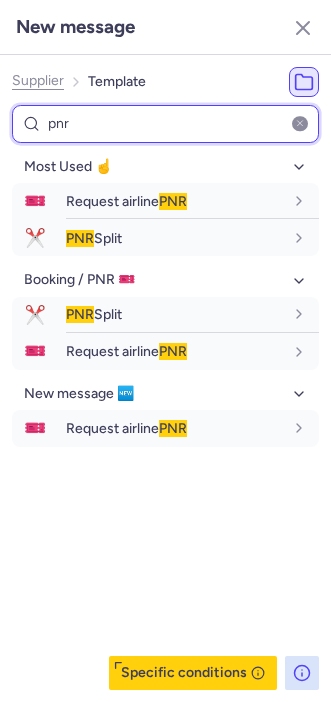 type on "pnr" 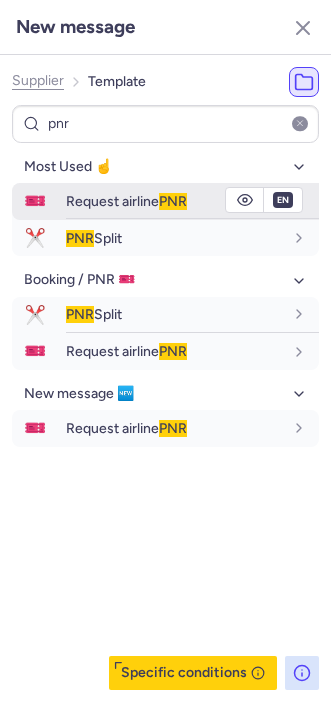 click on "Request airline  PNR" at bounding box center [126, 201] 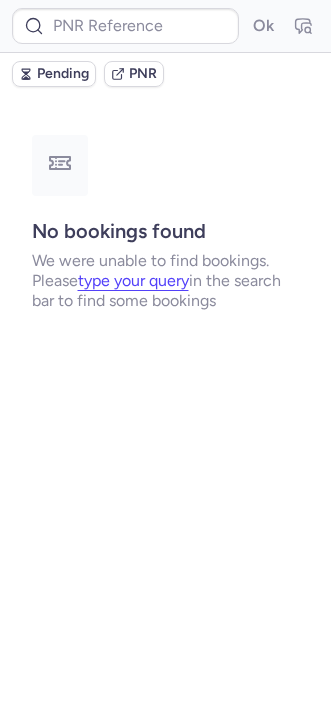 scroll, scrollTop: 0, scrollLeft: 0, axis: both 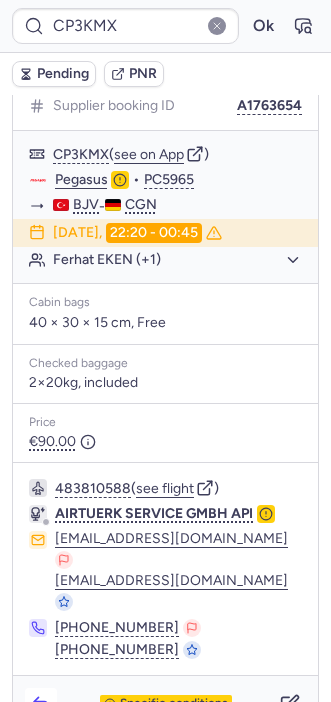 click 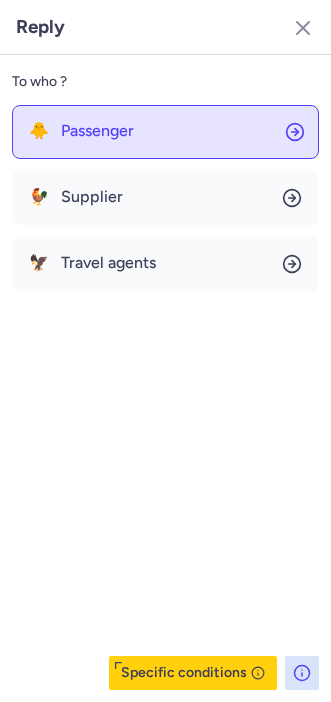 click on "🐥 Passenger" 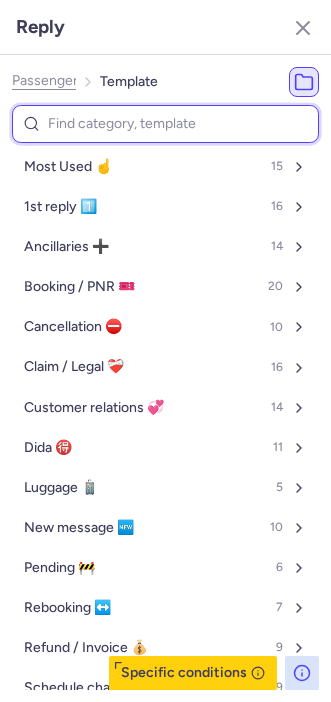 type on "l" 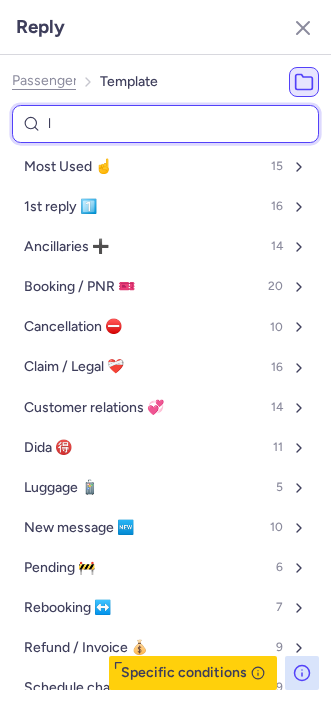 select on "en" 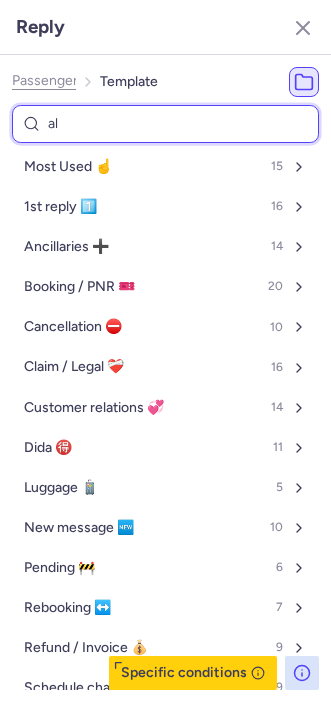 select on "en" 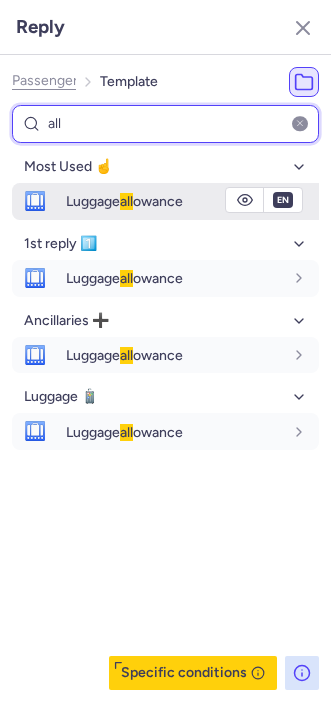 type on "all" 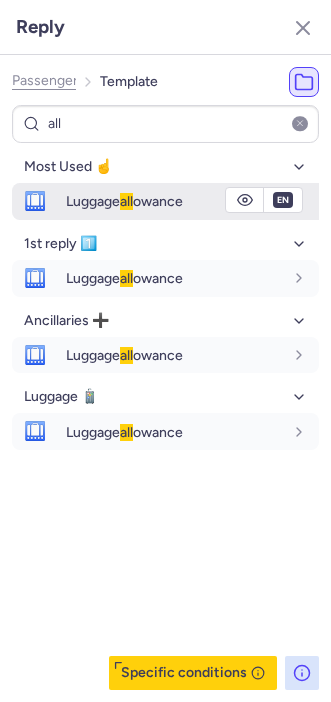 click on "Luggage  all owance" at bounding box center (124, 201) 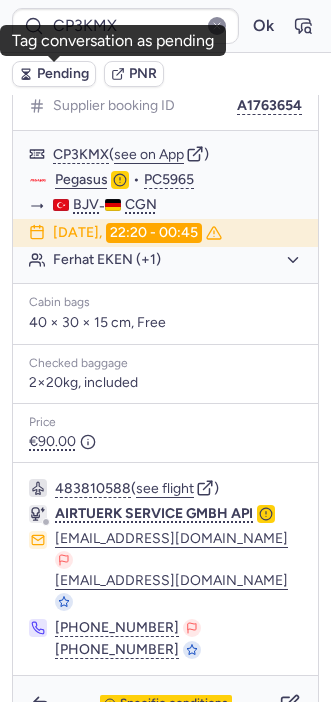 click on "Pending" at bounding box center (63, 74) 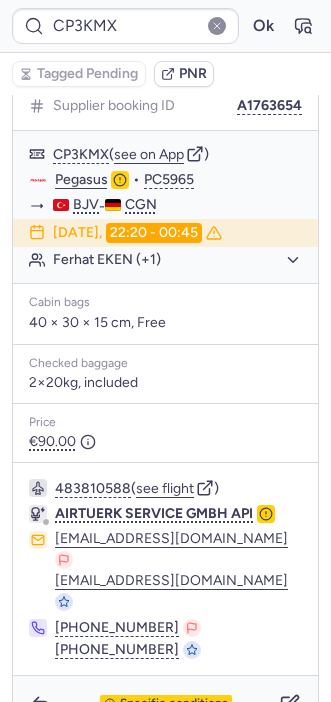 type 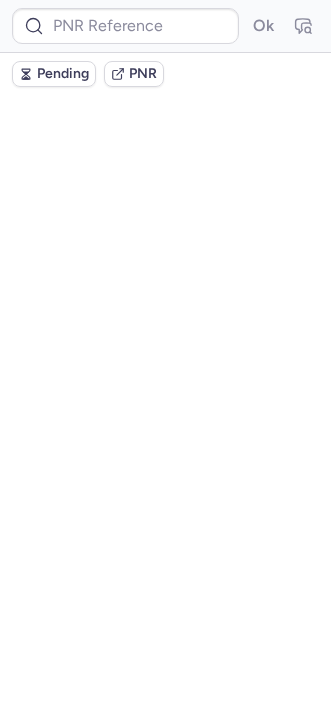 scroll, scrollTop: 0, scrollLeft: 0, axis: both 